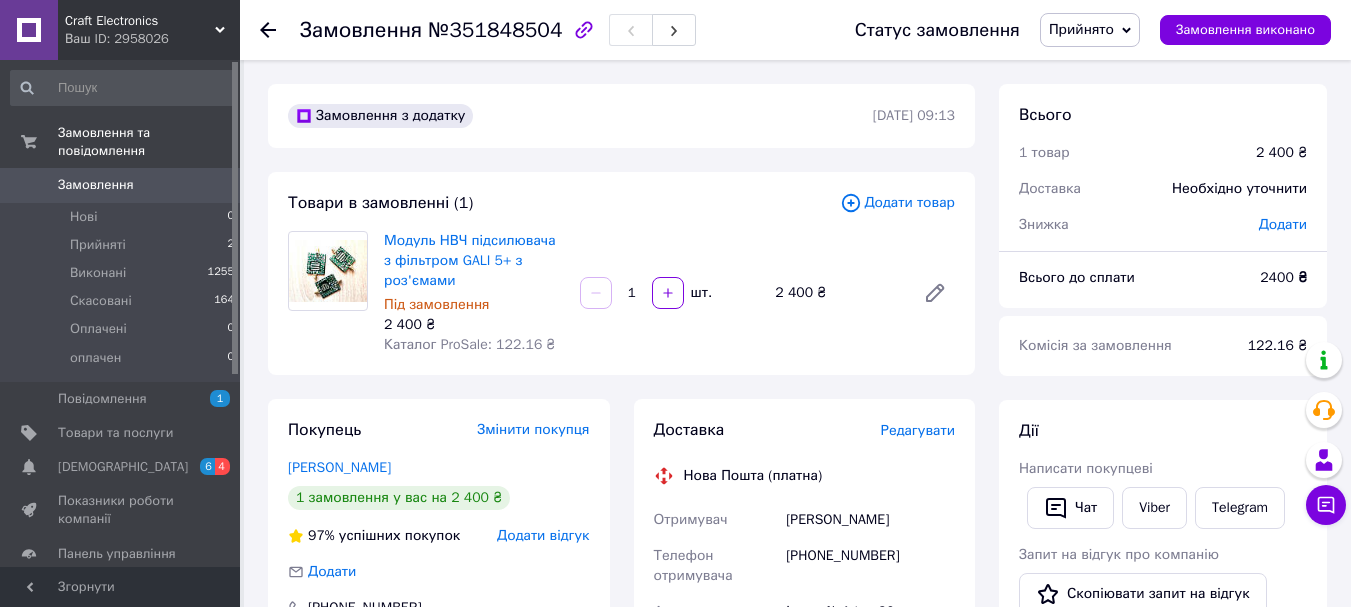scroll, scrollTop: 167, scrollLeft: 0, axis: vertical 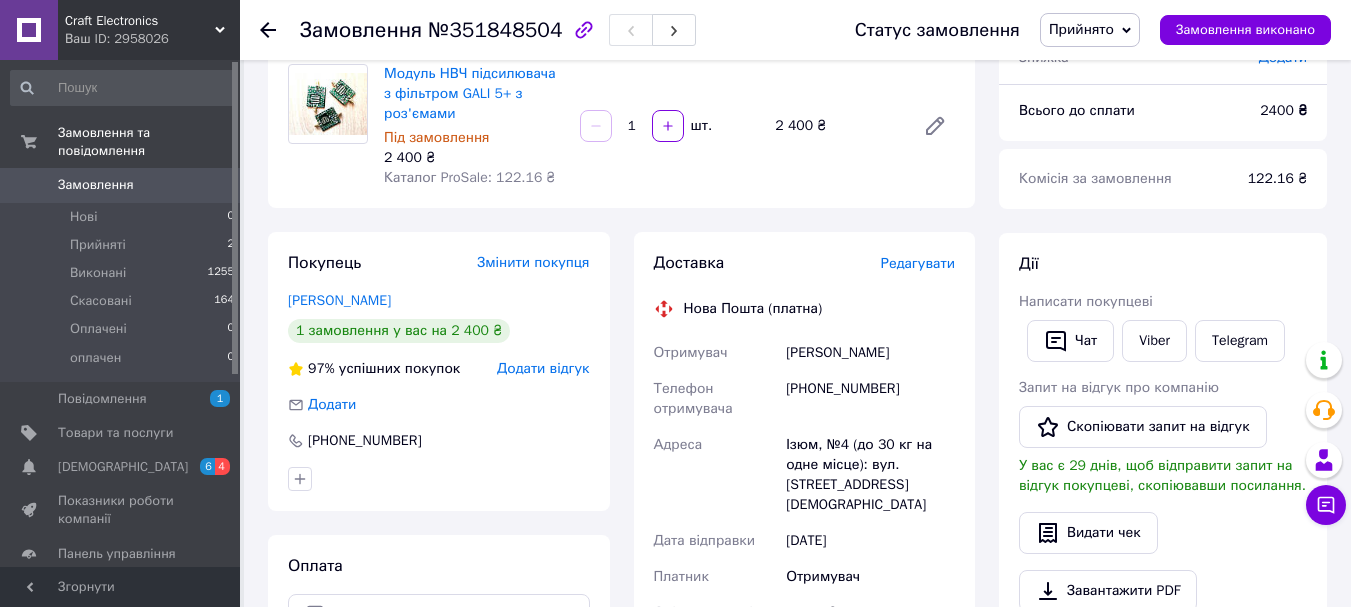 click 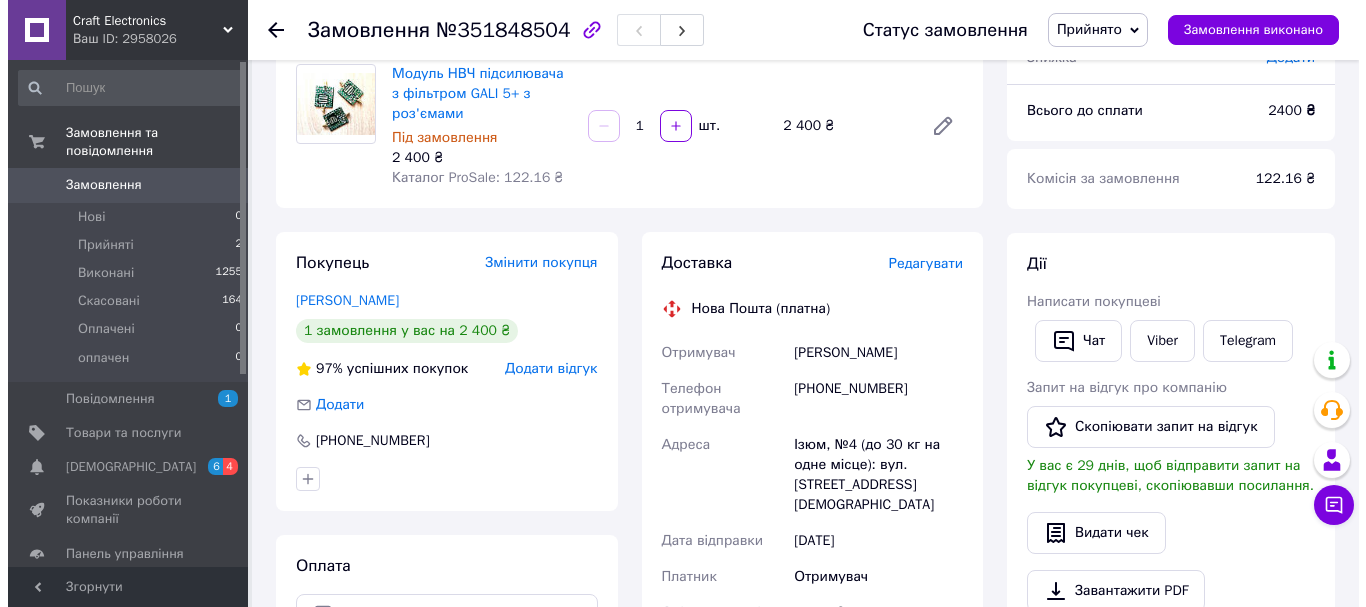 scroll, scrollTop: 0, scrollLeft: 0, axis: both 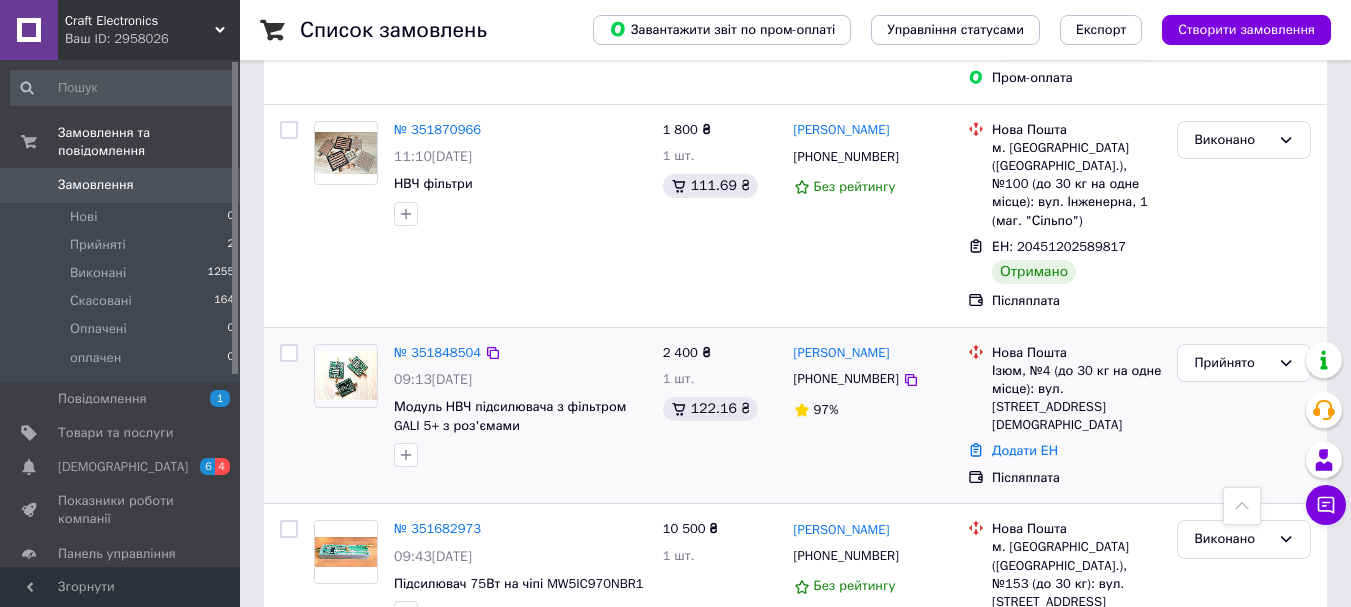 click on "№ 351848504" at bounding box center (437, 353) 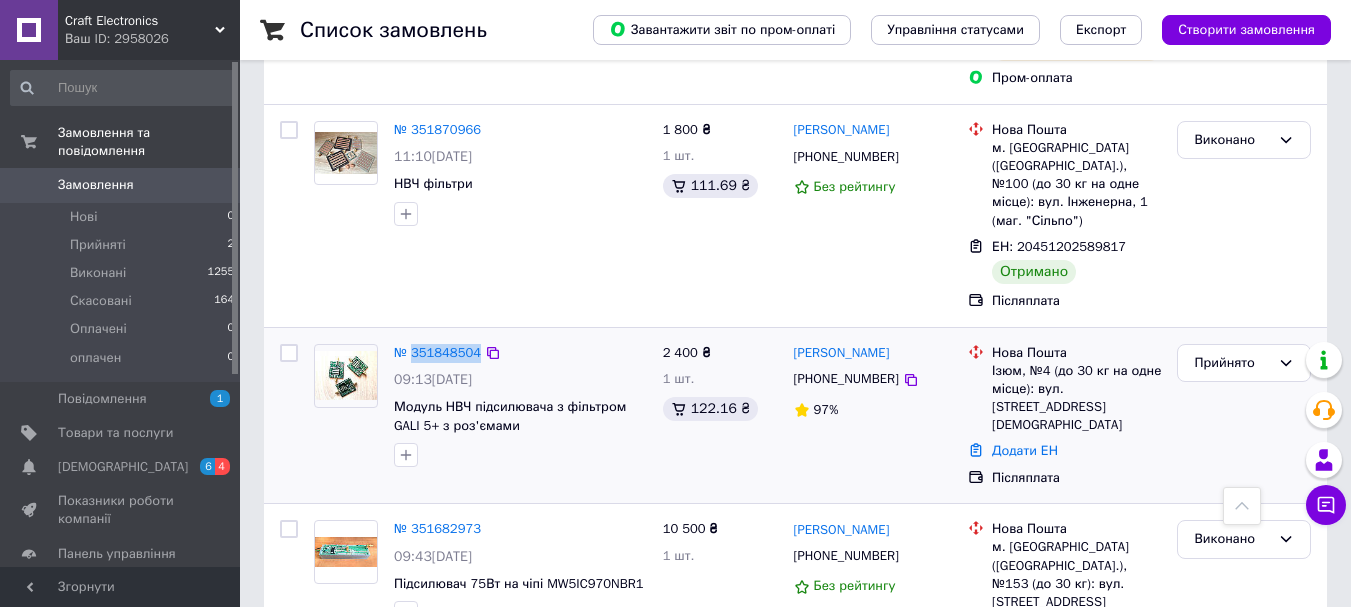click on "№ 351848504" at bounding box center [437, 353] 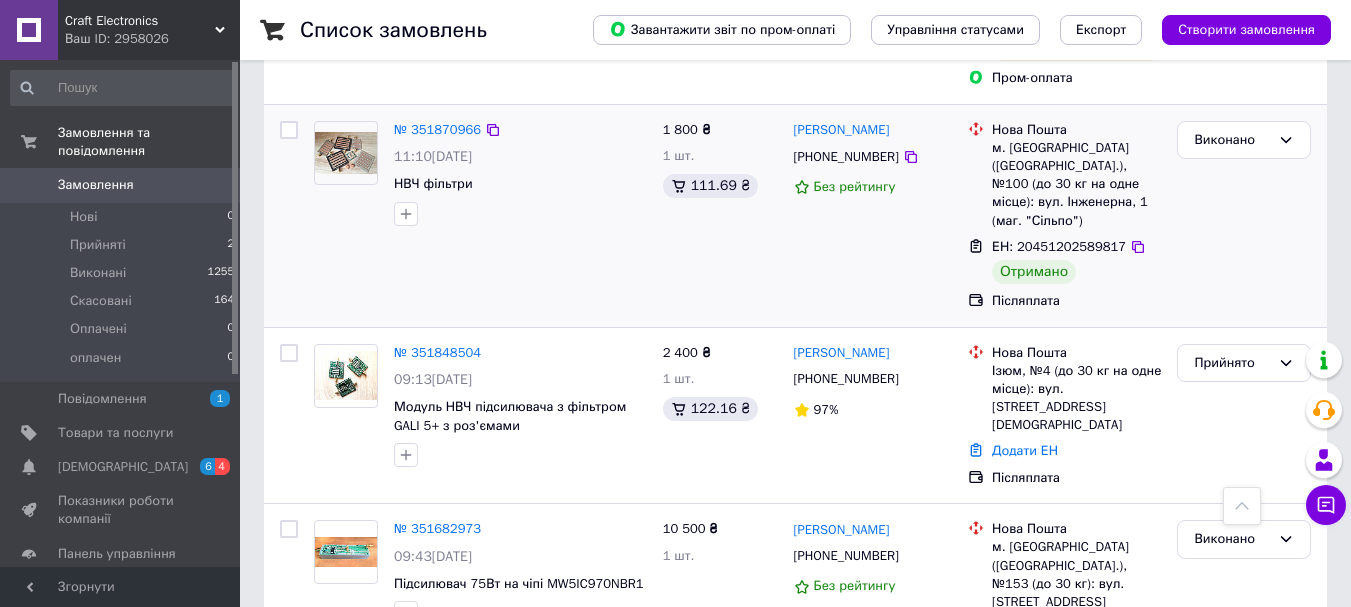 click on "№ 351870966 11:10, 09.07.2025 НВЧ фільтри" at bounding box center (480, 216) 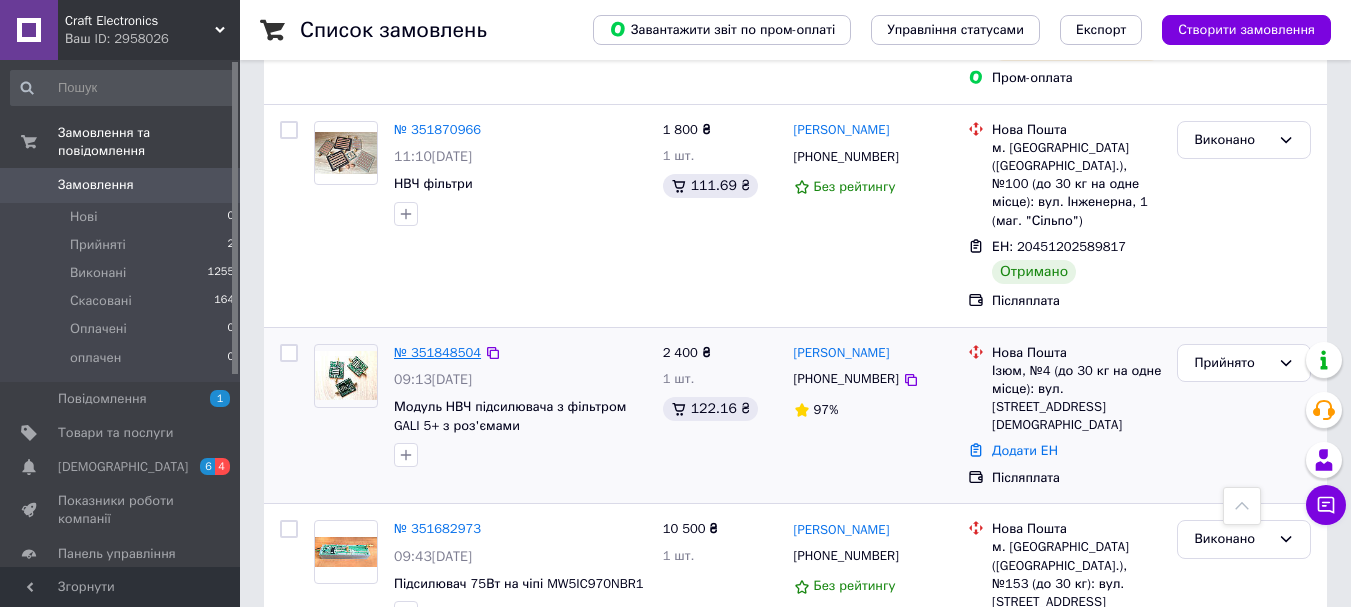 click on "№ 351848504" at bounding box center [437, 352] 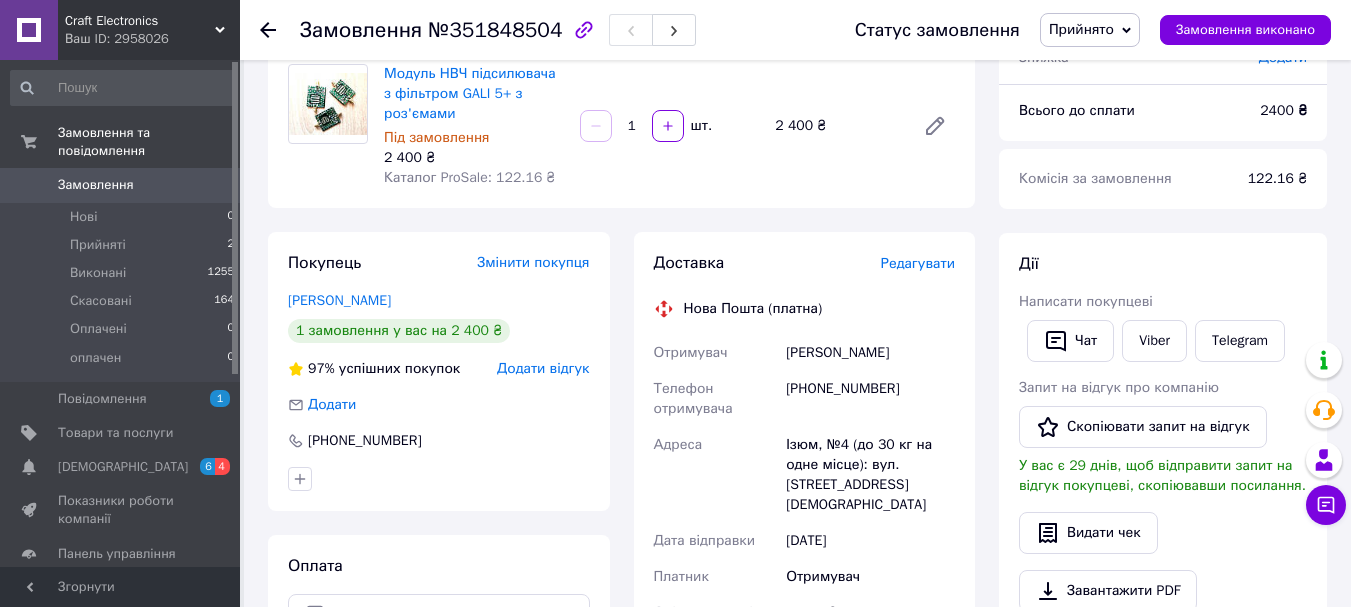 scroll, scrollTop: 0, scrollLeft: 0, axis: both 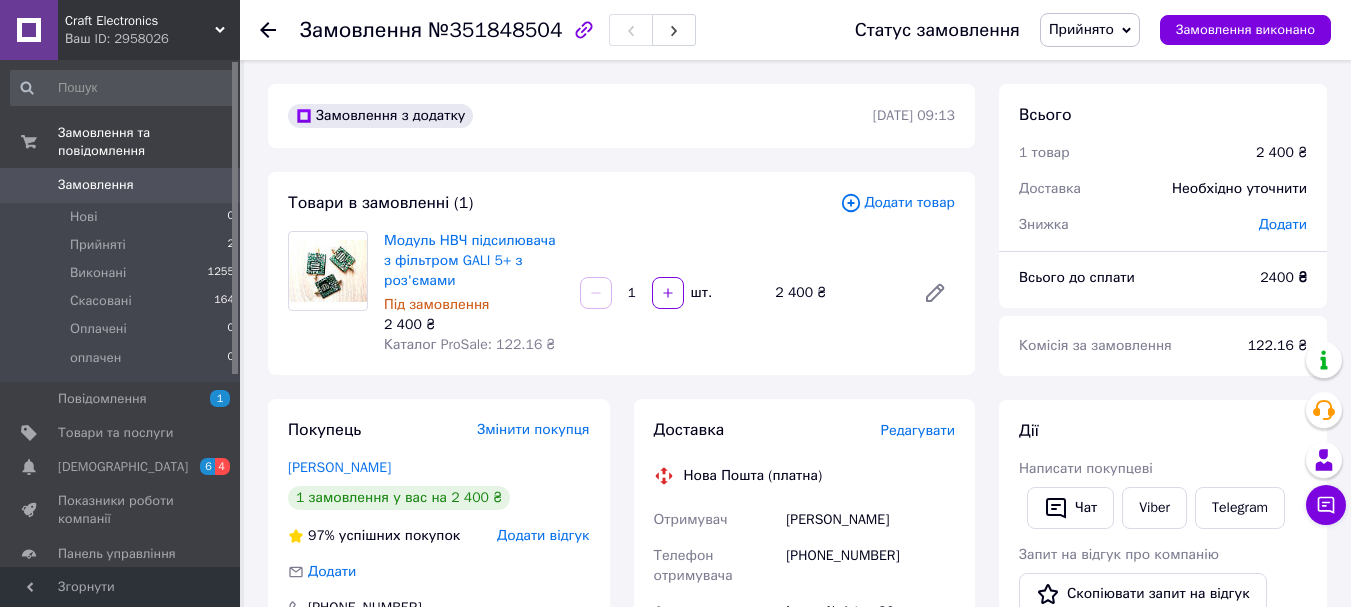 click at bounding box center [328, 271] 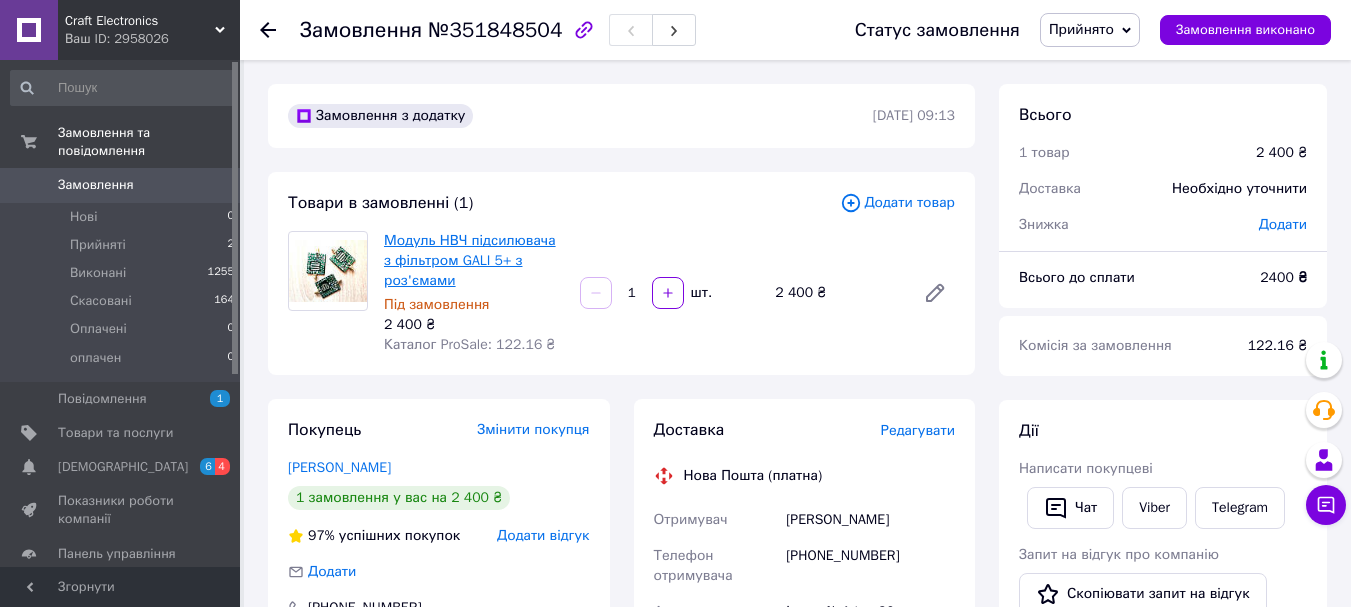 click on "Модуль НВЧ підсилювача з фільтром GALI 5+ з роз'ємами" at bounding box center [470, 260] 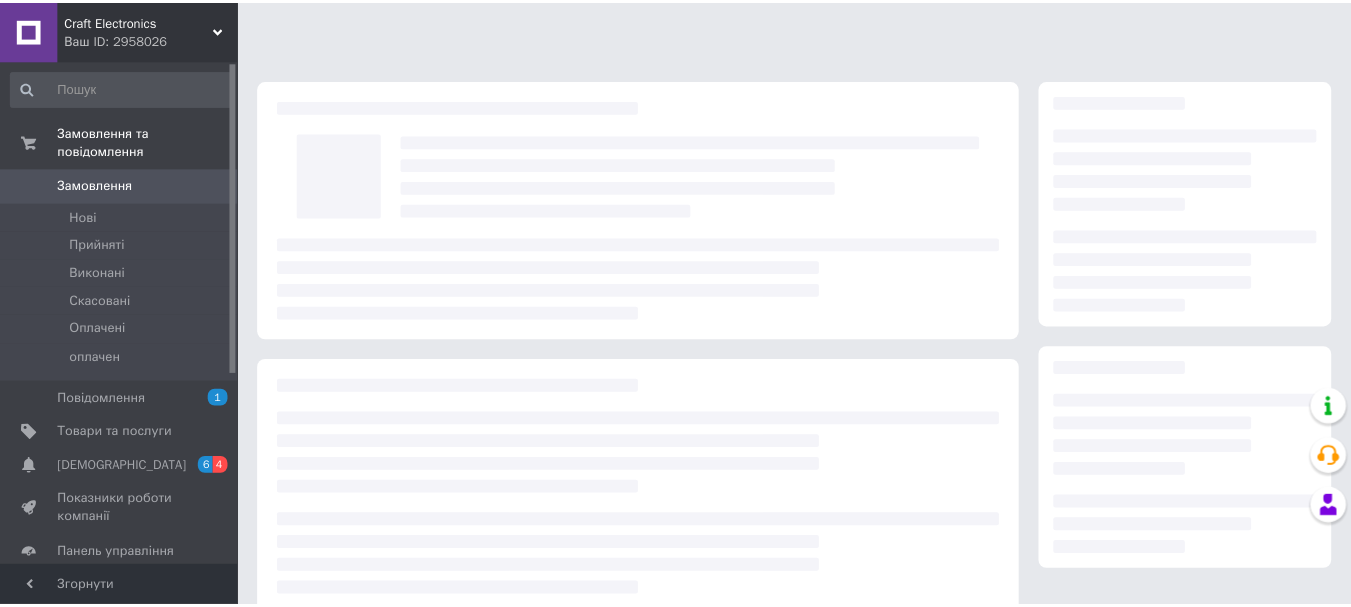 scroll, scrollTop: 0, scrollLeft: 0, axis: both 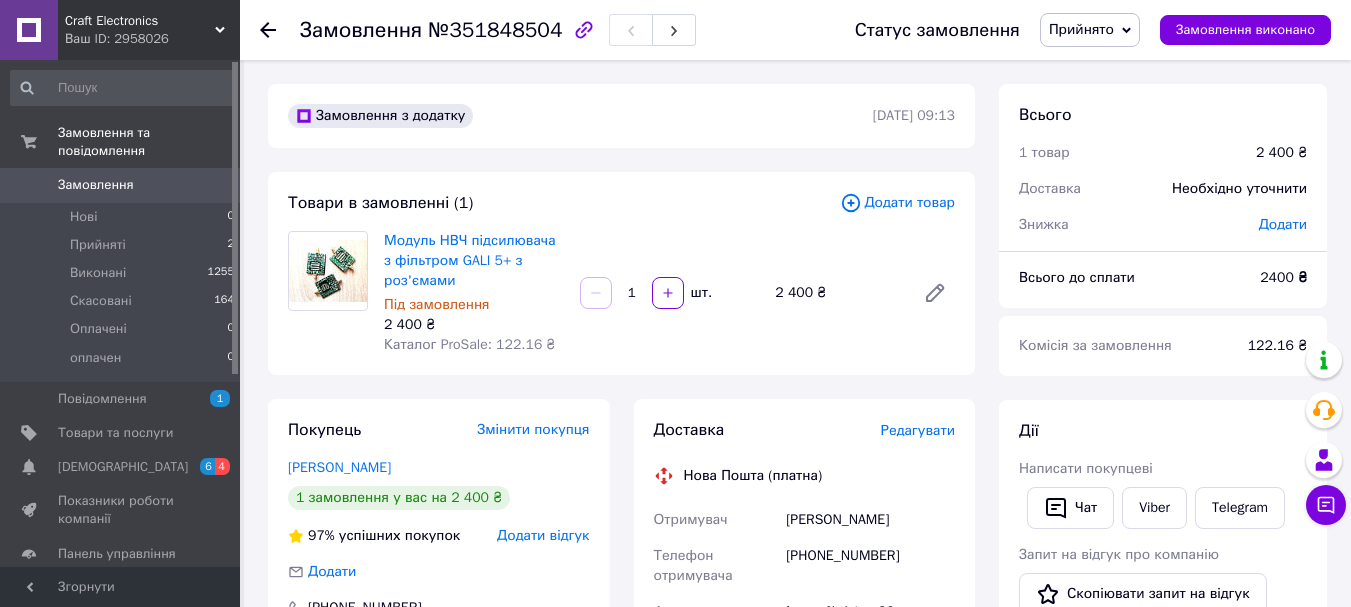 click on "Додати товар" at bounding box center (897, 203) 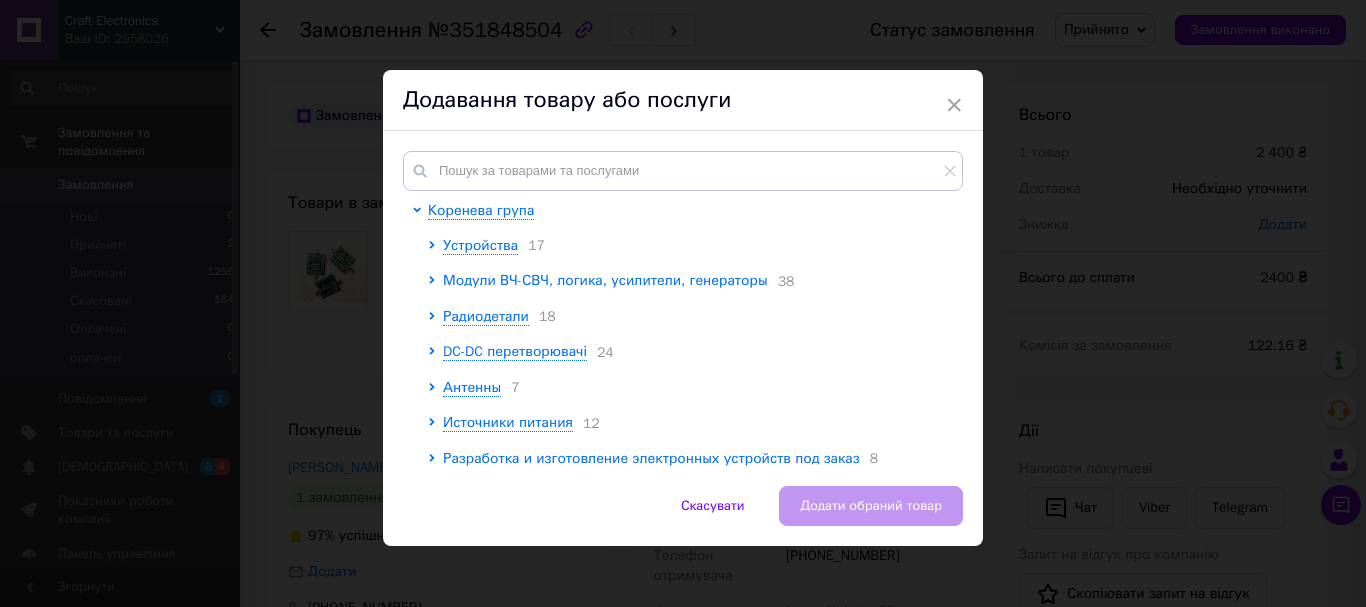 click on "Модули ВЧ-СВЧ, логика, усилители, генераторы" at bounding box center [605, 280] 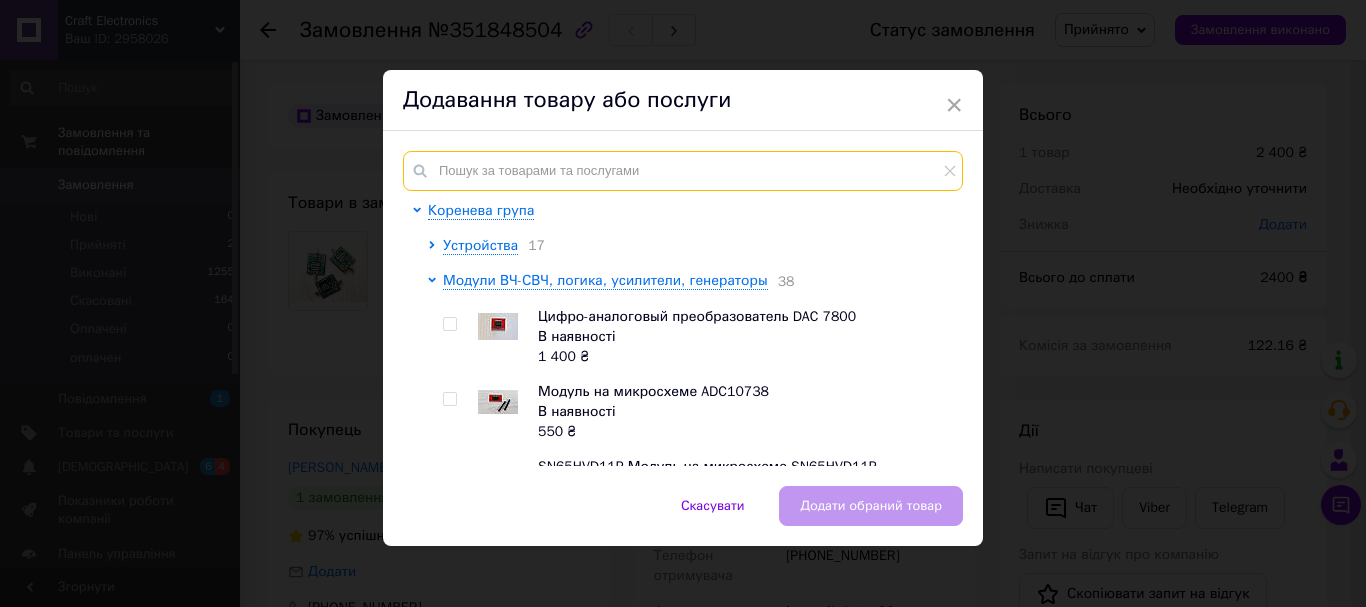 click at bounding box center [683, 171] 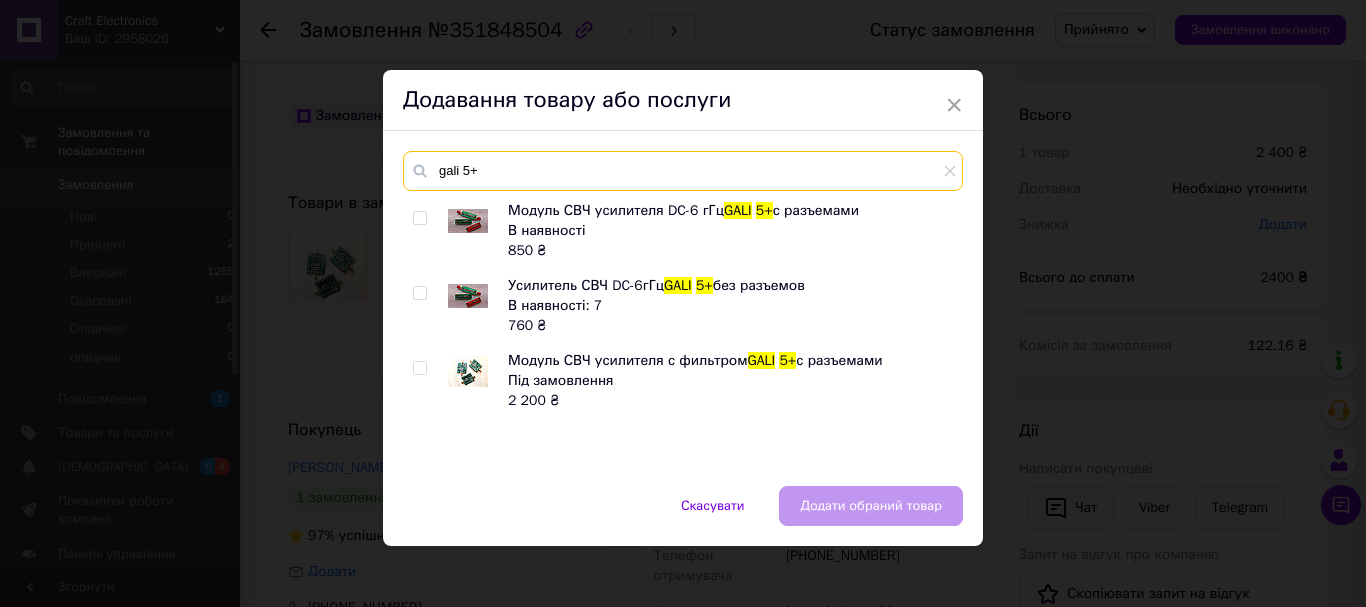 type on "gali 5+" 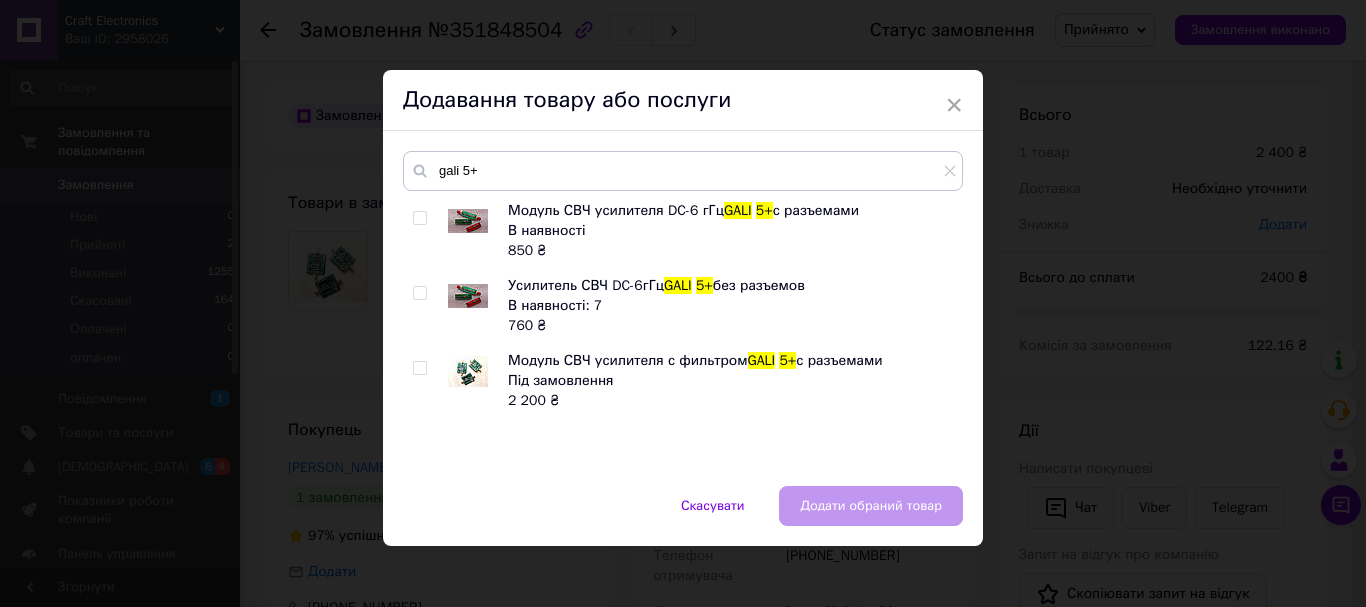 click at bounding box center (419, 218) 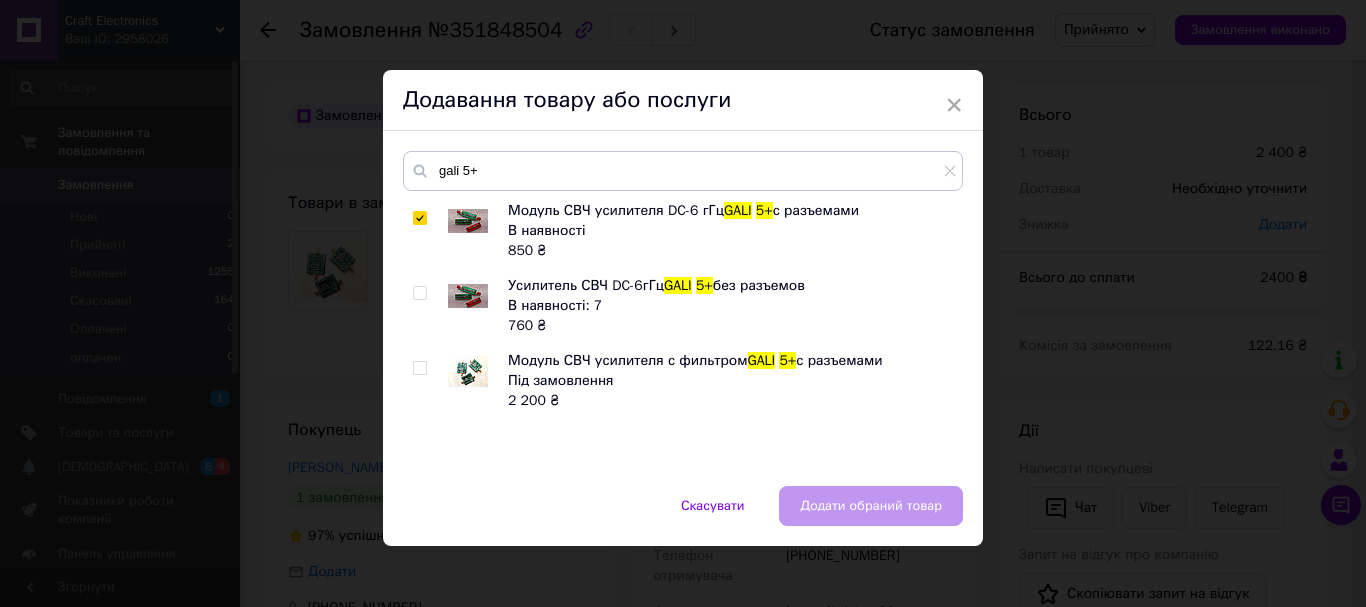 checkbox on "true" 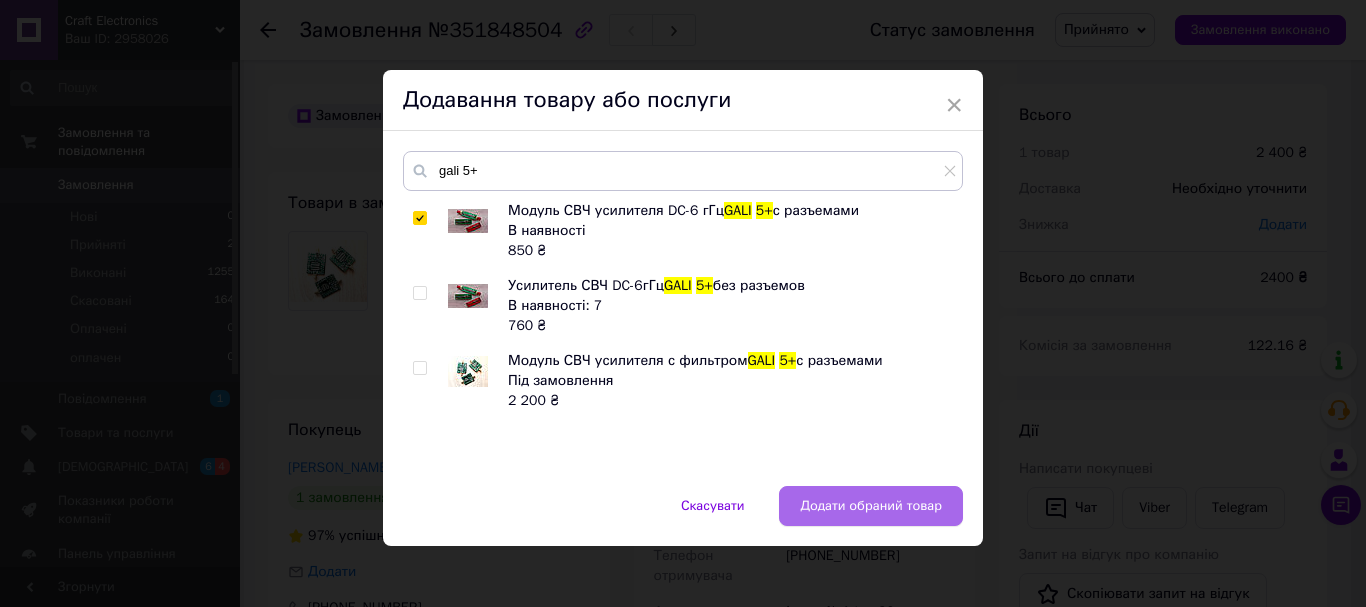 click on "Додати обраний товар" at bounding box center [871, 506] 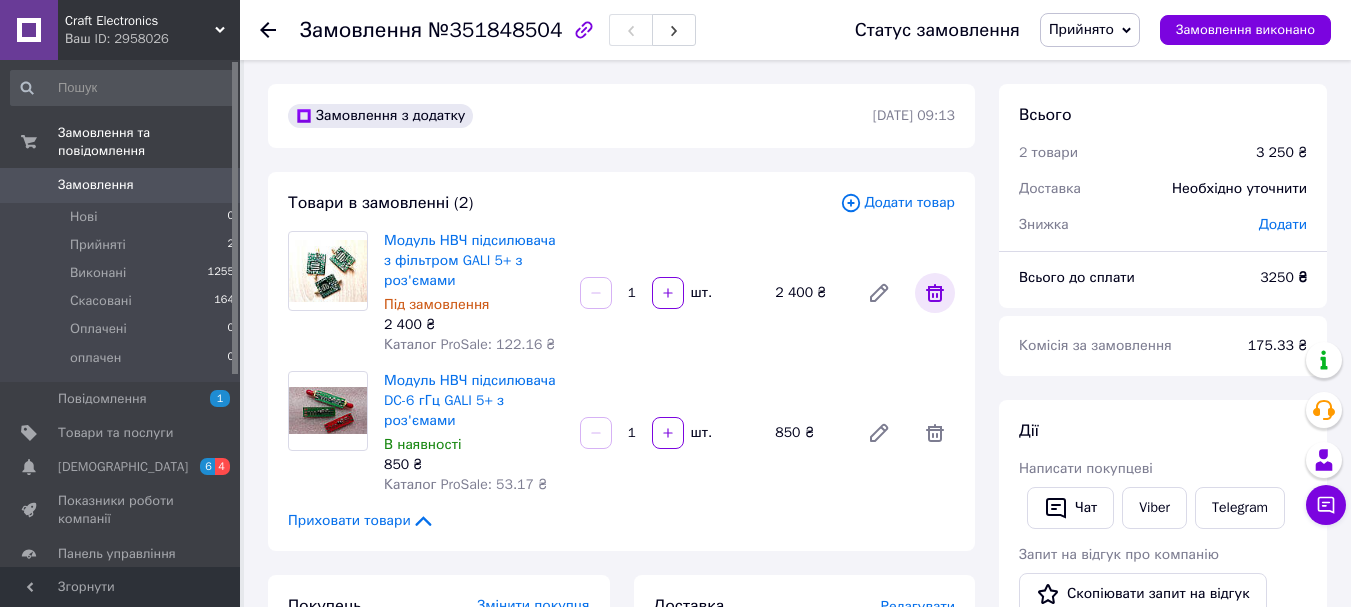 click 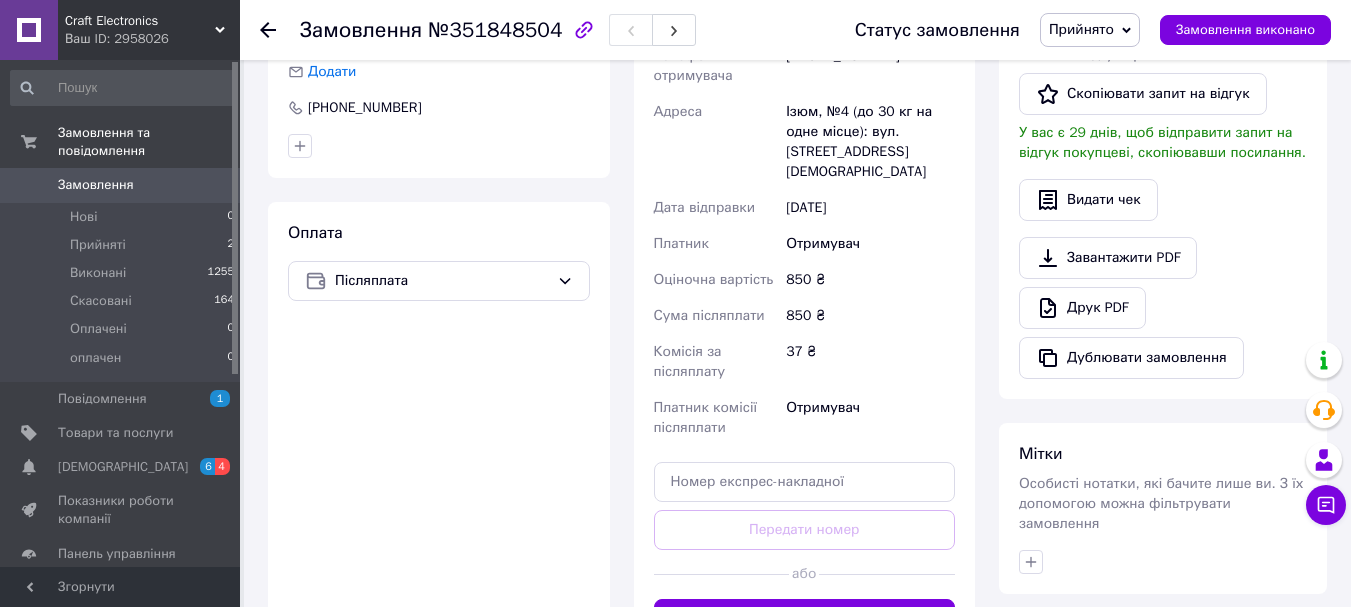 scroll, scrollTop: 0, scrollLeft: 0, axis: both 